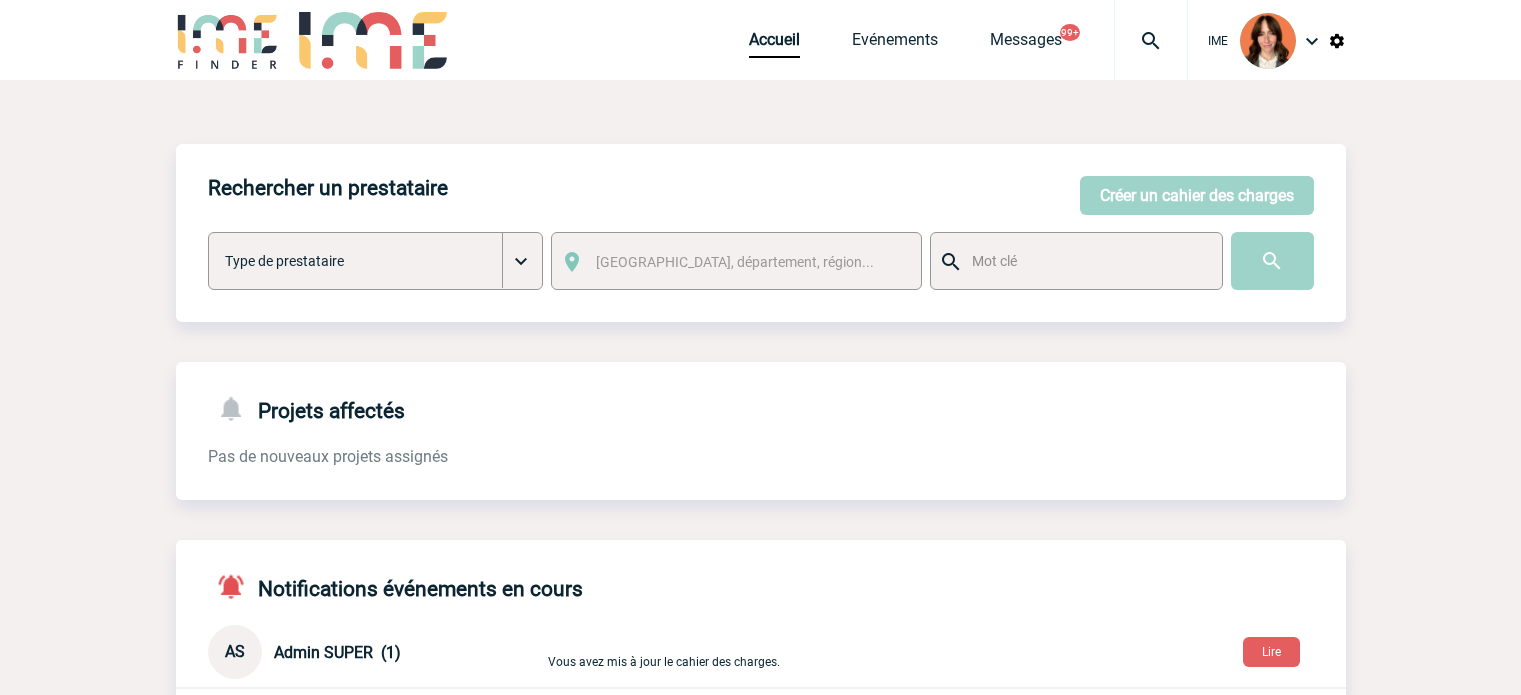 scroll, scrollTop: 0, scrollLeft: 0, axis: both 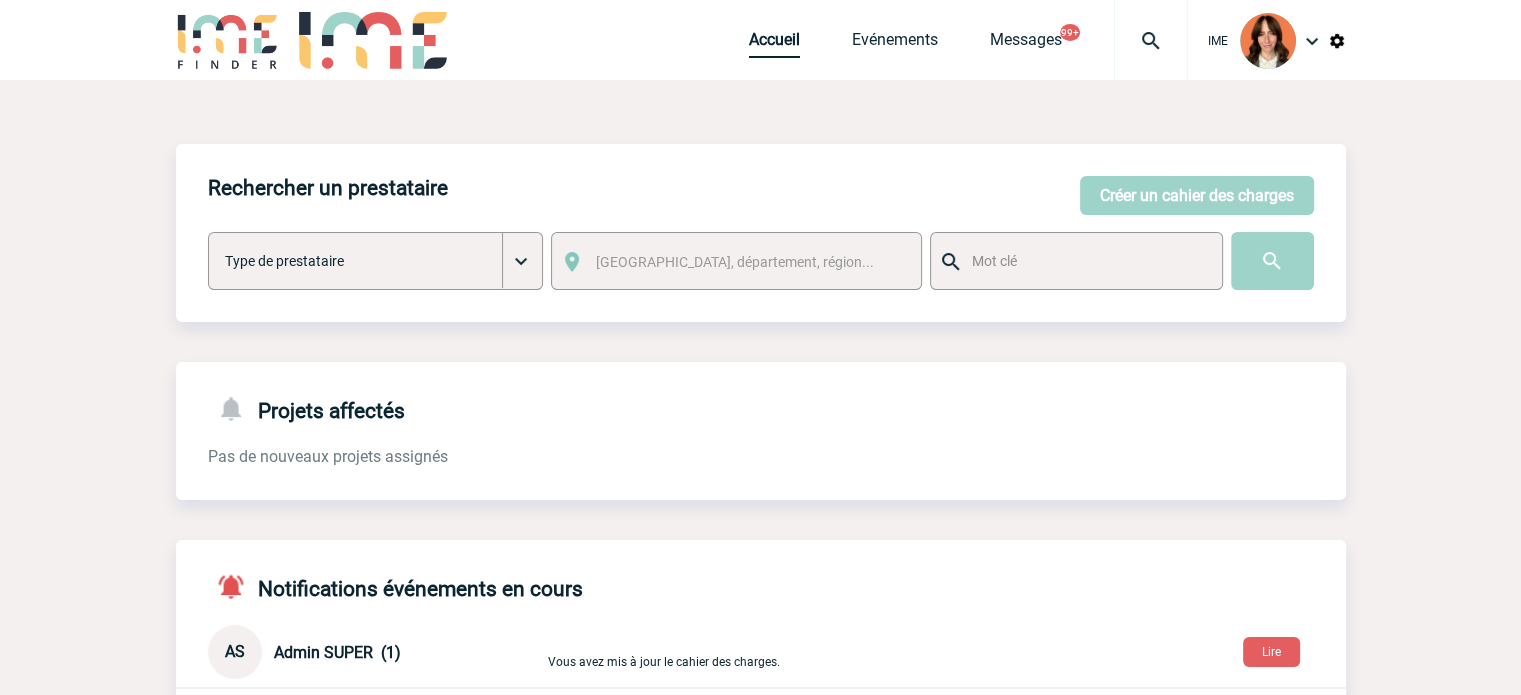 click on "Accueil" at bounding box center (774, 44) 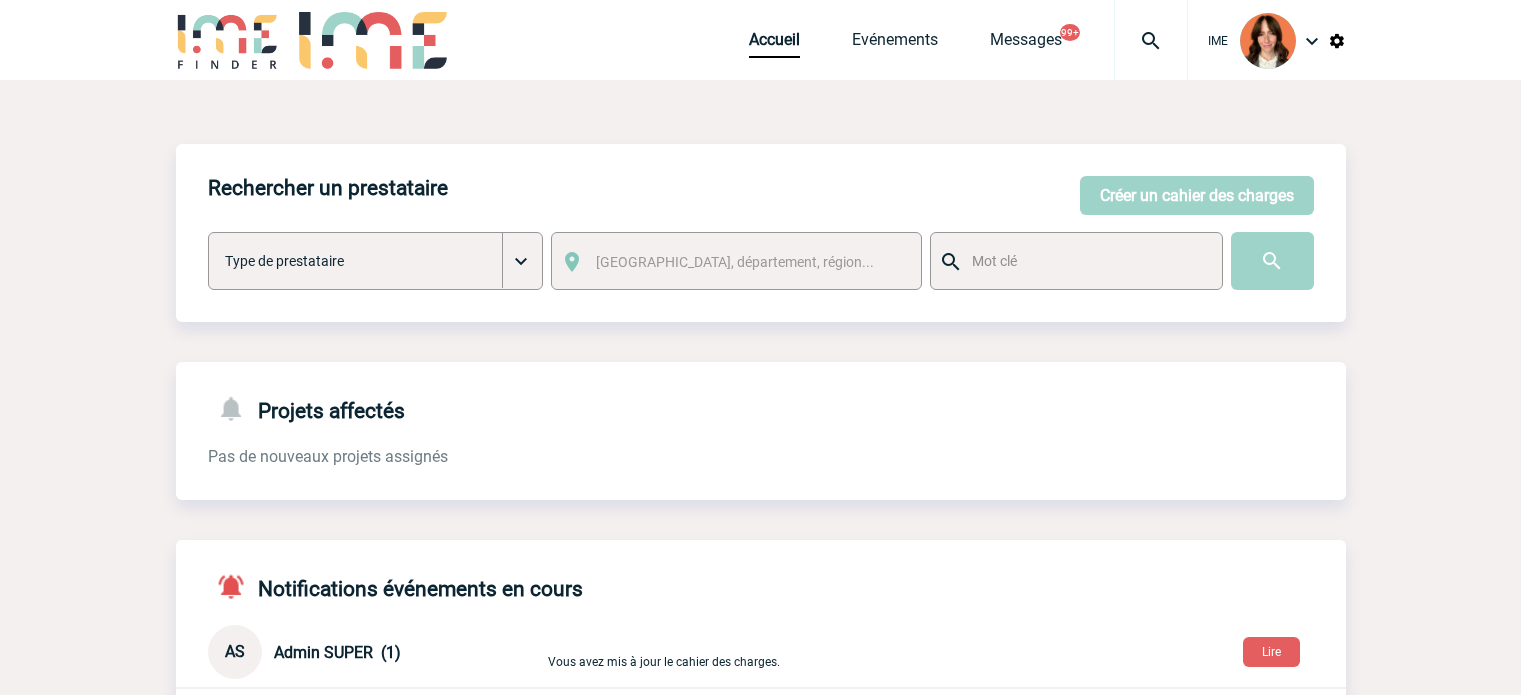 scroll, scrollTop: 0, scrollLeft: 0, axis: both 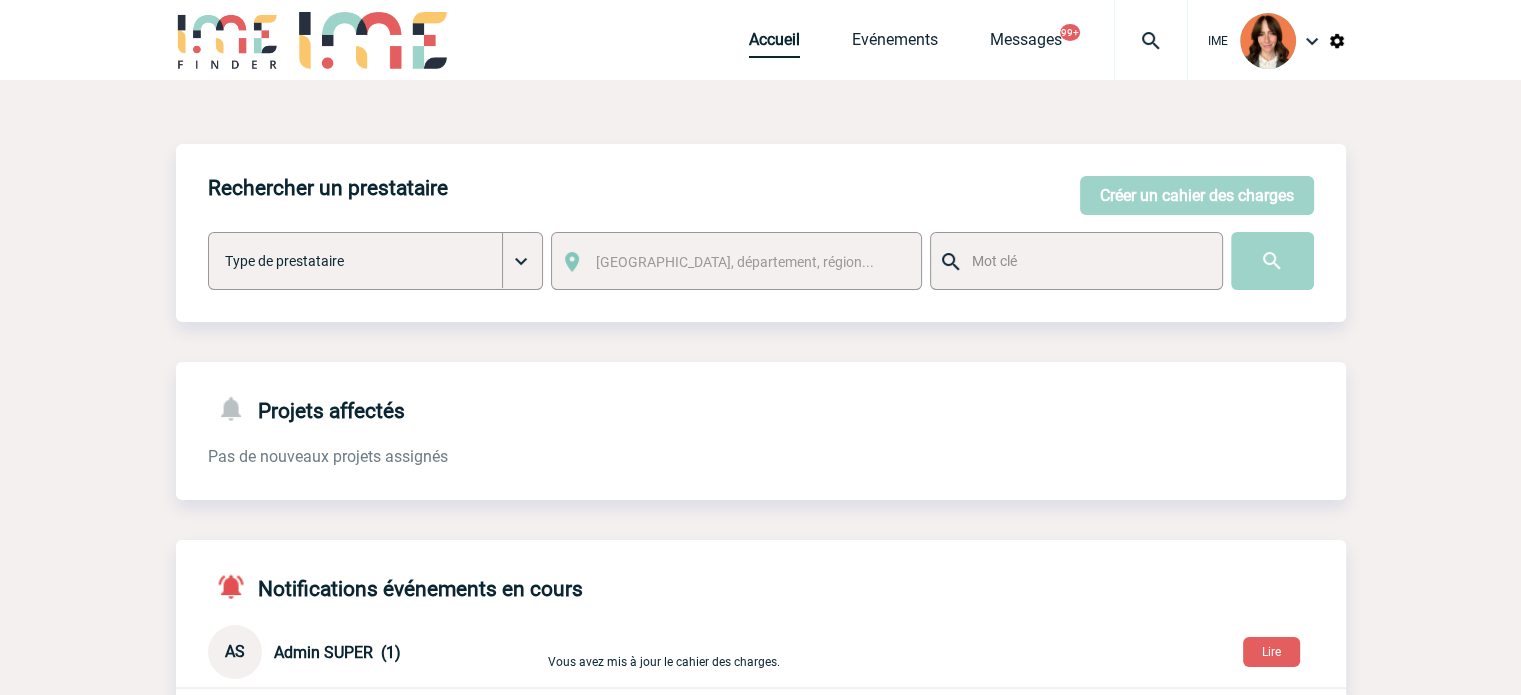 click on "Accueil" at bounding box center [774, 44] 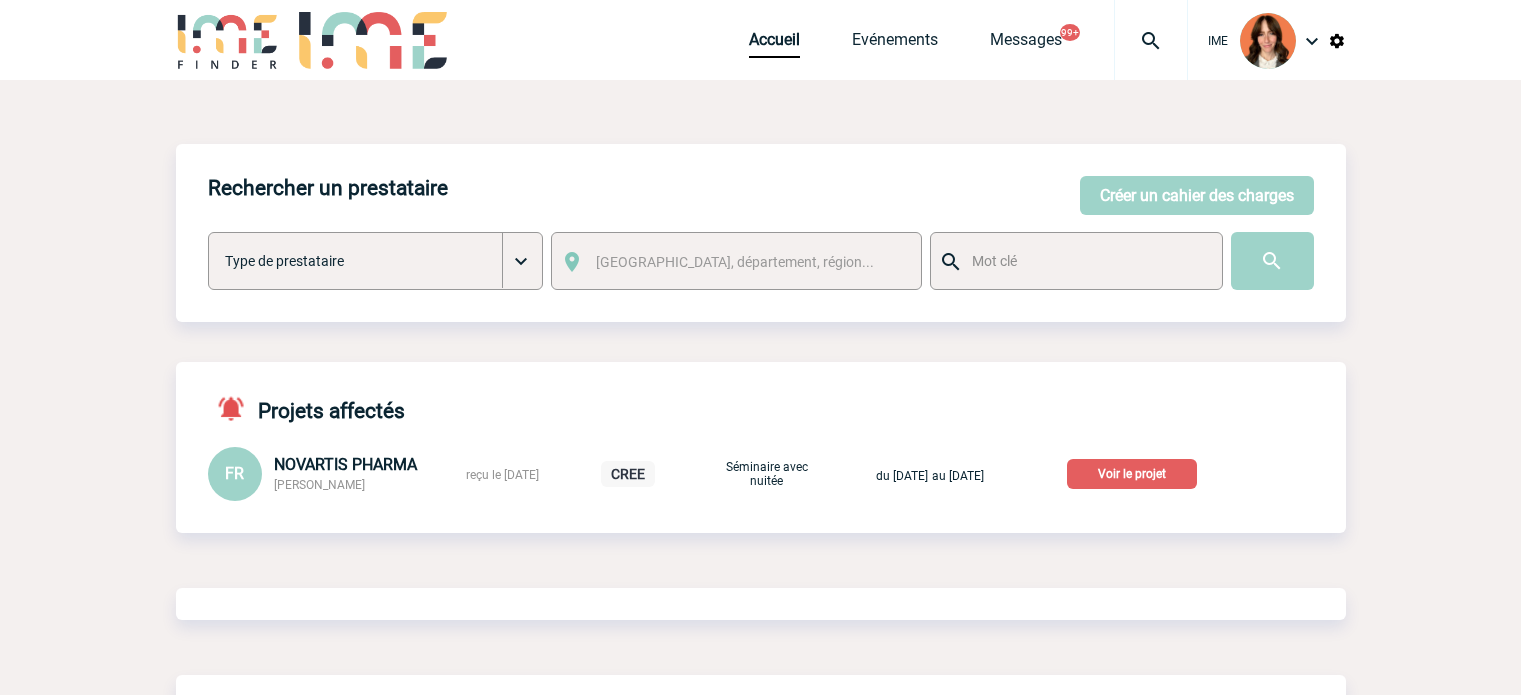 scroll, scrollTop: 0, scrollLeft: 0, axis: both 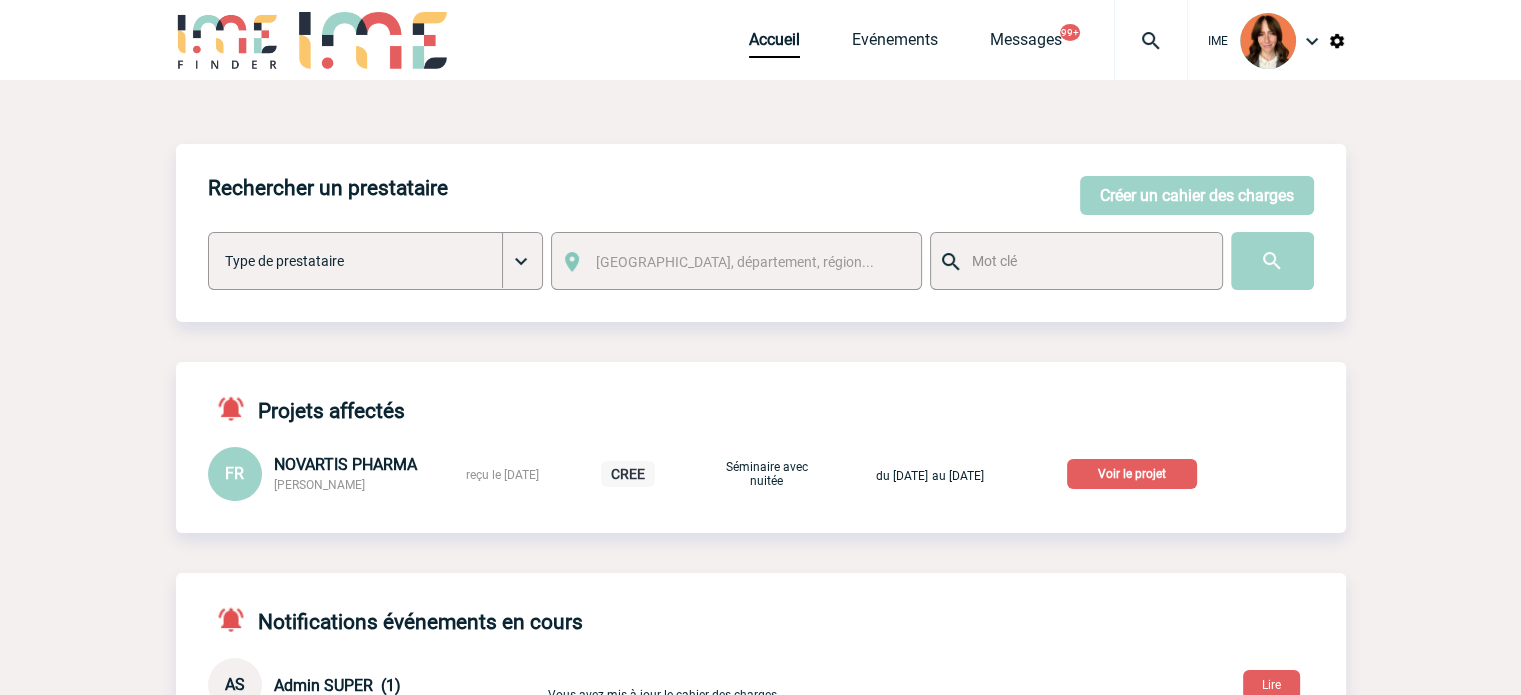 drag, startPoint x: 1212, startPoint y: 475, endPoint x: 1479, endPoint y: 392, distance: 279.6033 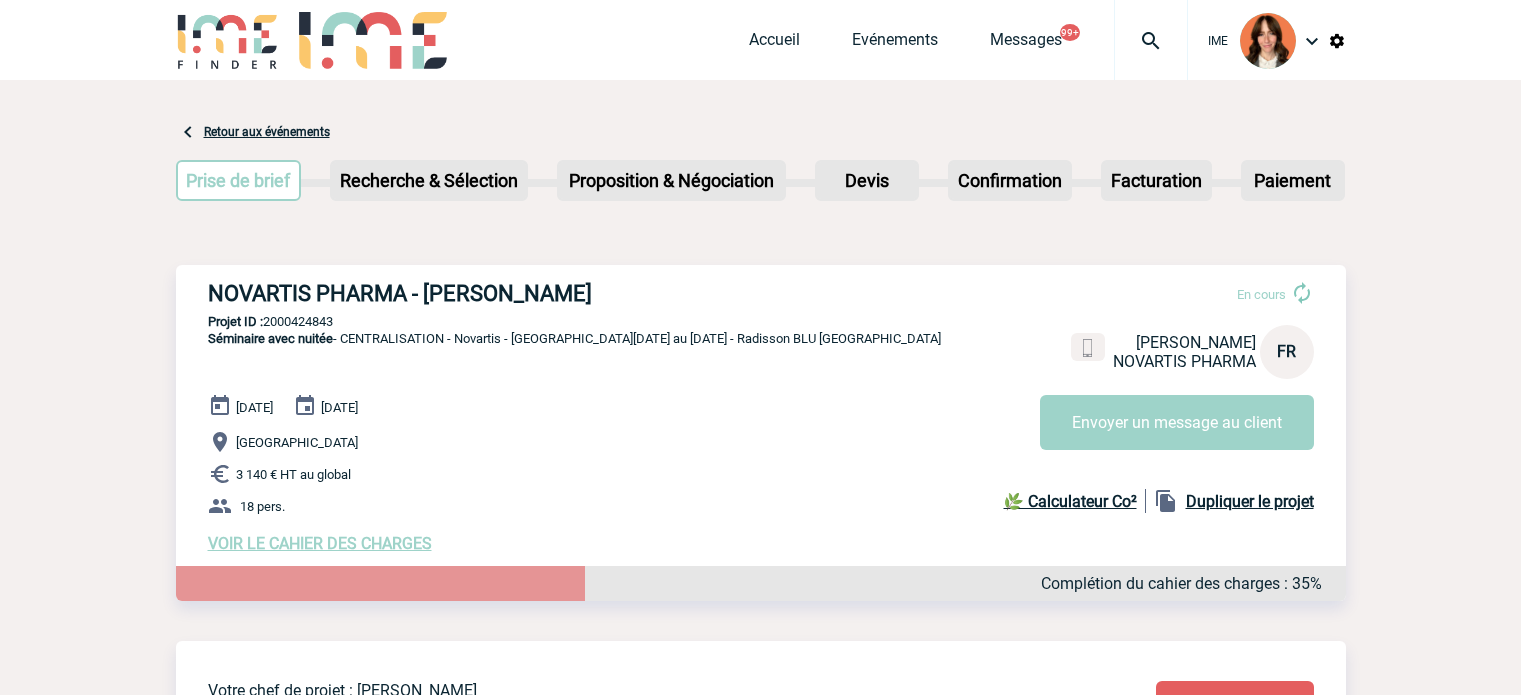 scroll, scrollTop: 0, scrollLeft: 0, axis: both 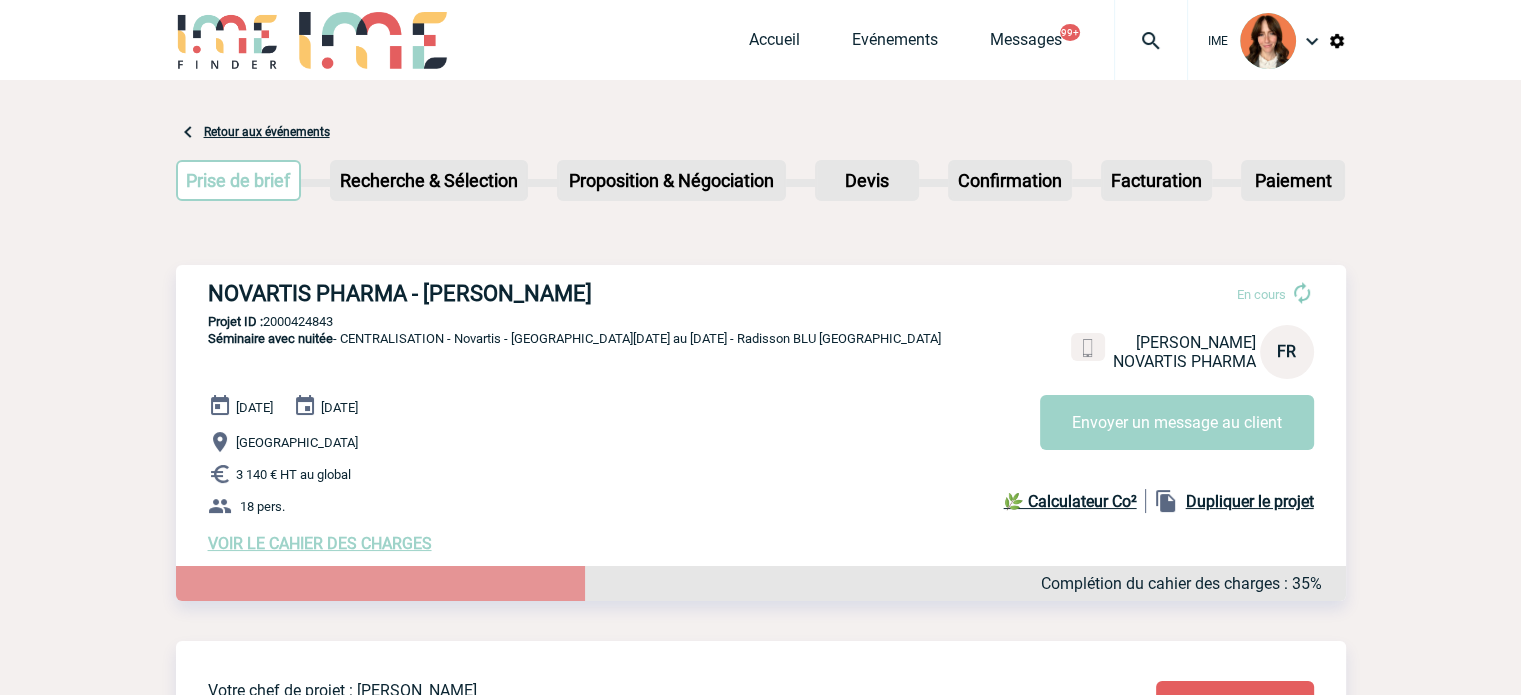 drag, startPoint x: 197, startPoint y: 297, endPoint x: 665, endPoint y: 297, distance: 468 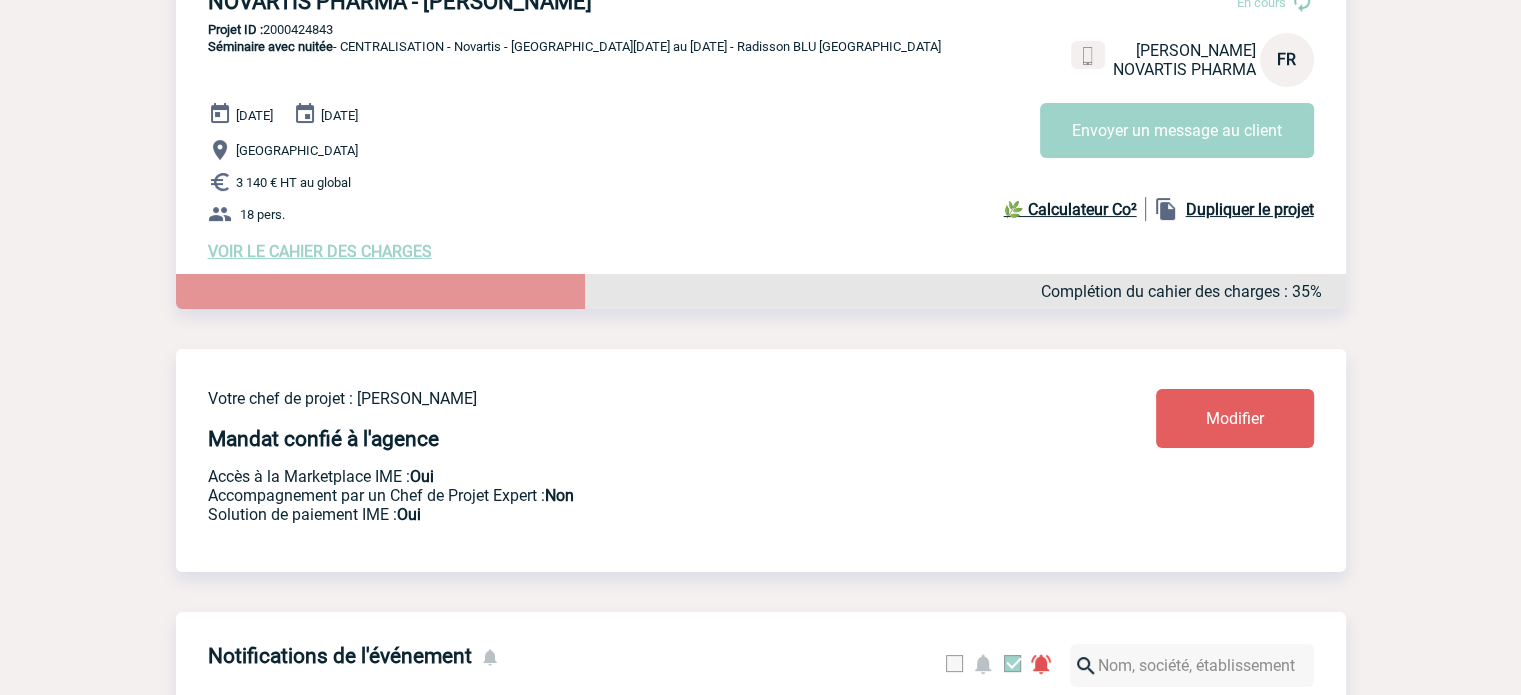 scroll, scrollTop: 164, scrollLeft: 0, axis: vertical 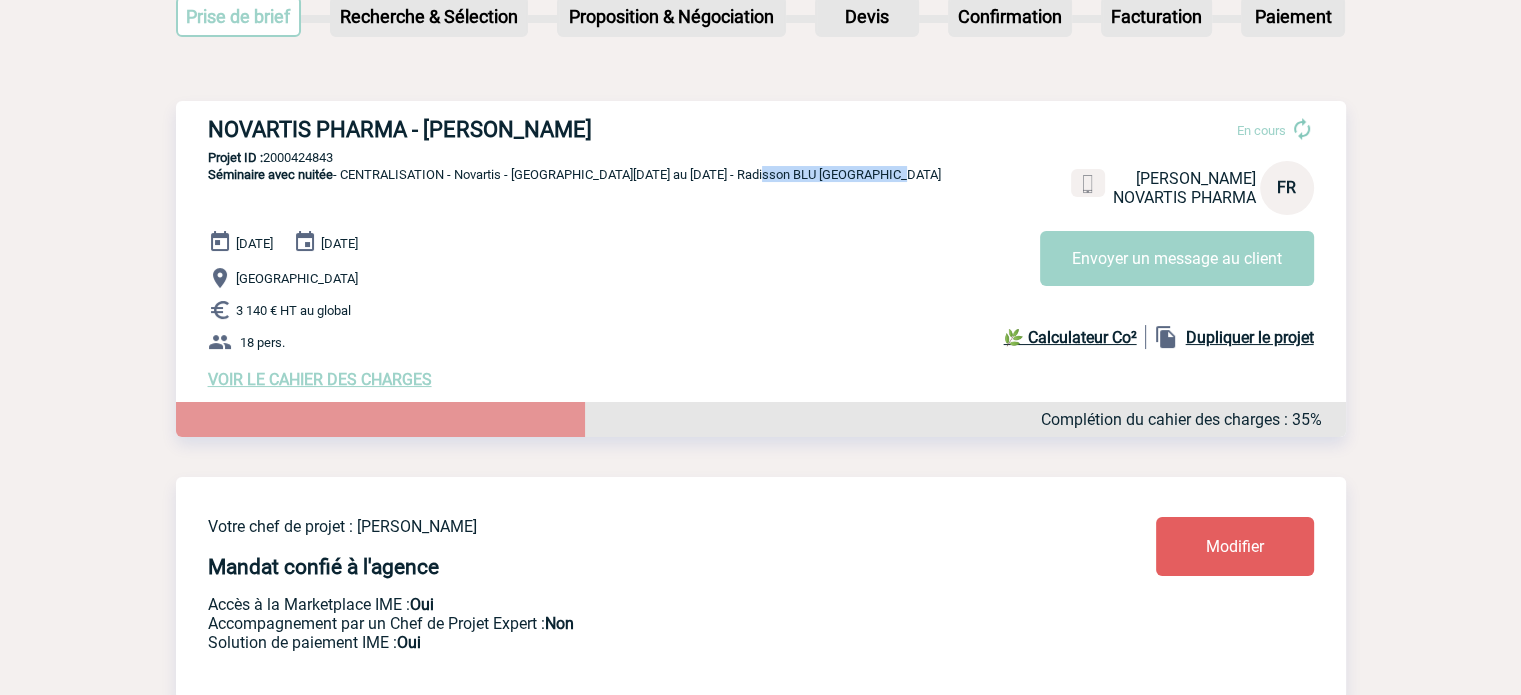 drag, startPoint x: 756, startPoint y: 174, endPoint x: 922, endPoint y: 174, distance: 166 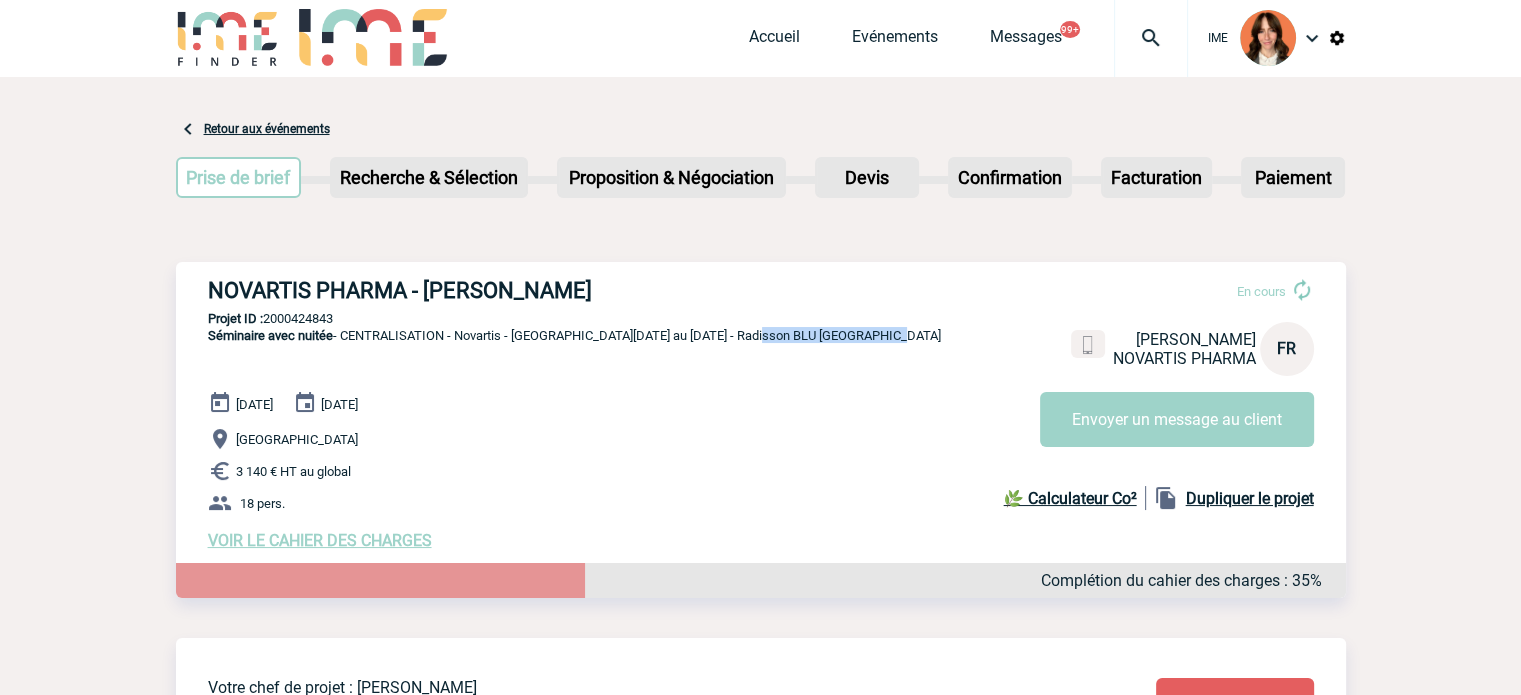 scroll, scrollTop: 0, scrollLeft: 0, axis: both 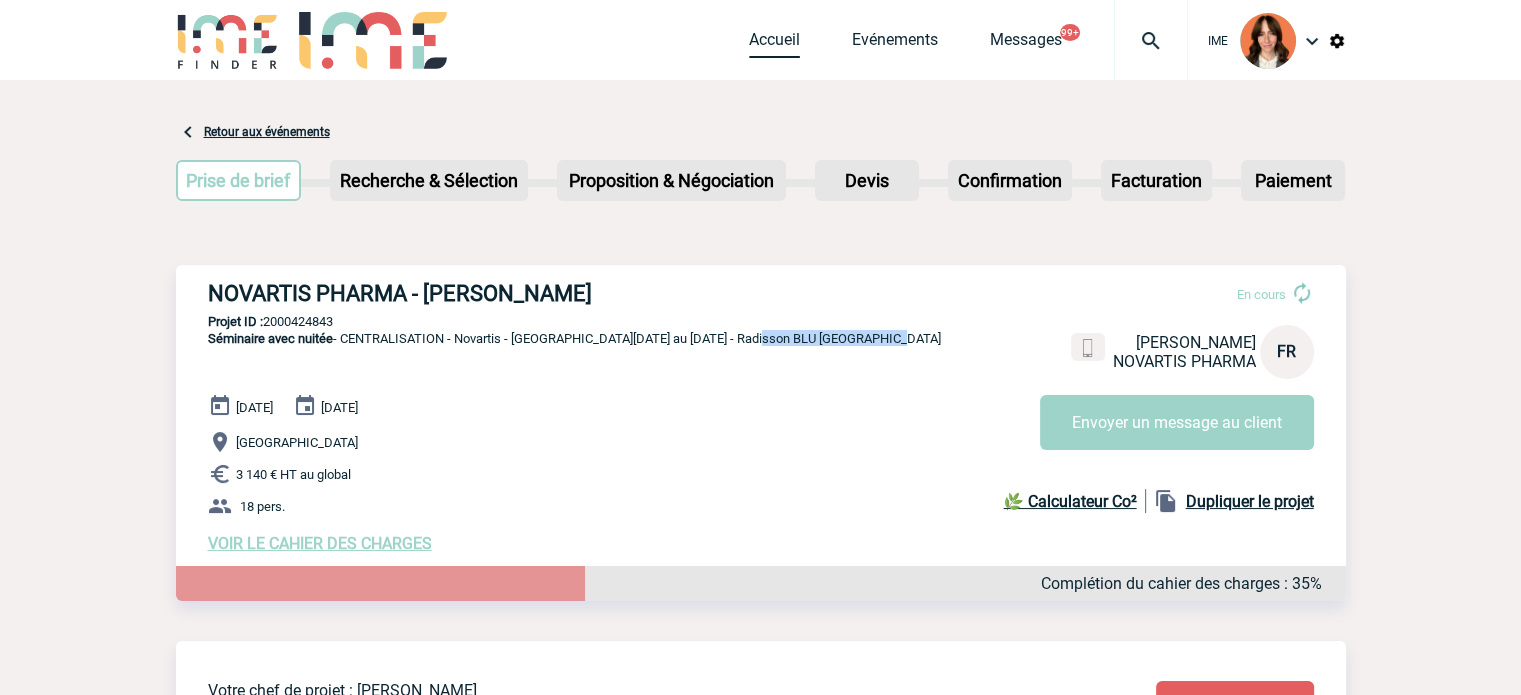 click on "Accueil" at bounding box center (774, 44) 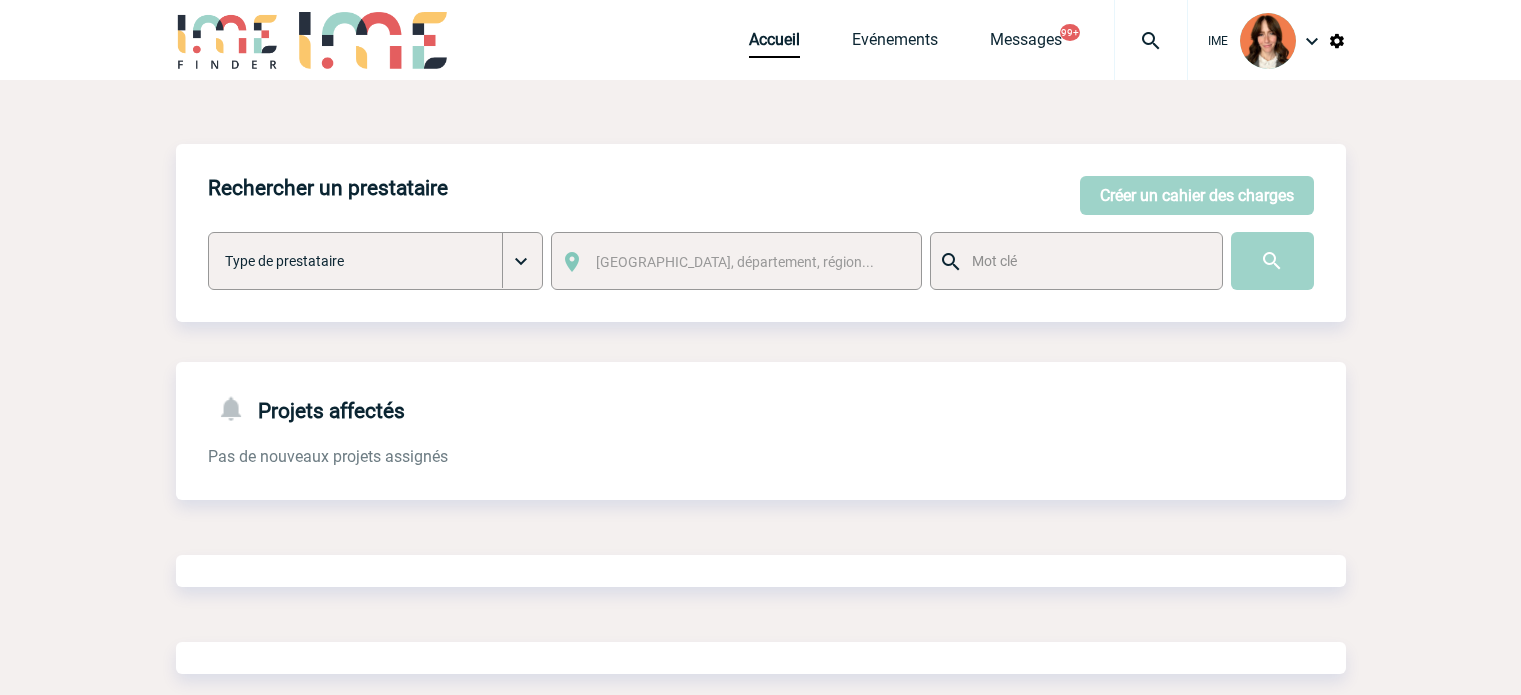 scroll, scrollTop: 0, scrollLeft: 0, axis: both 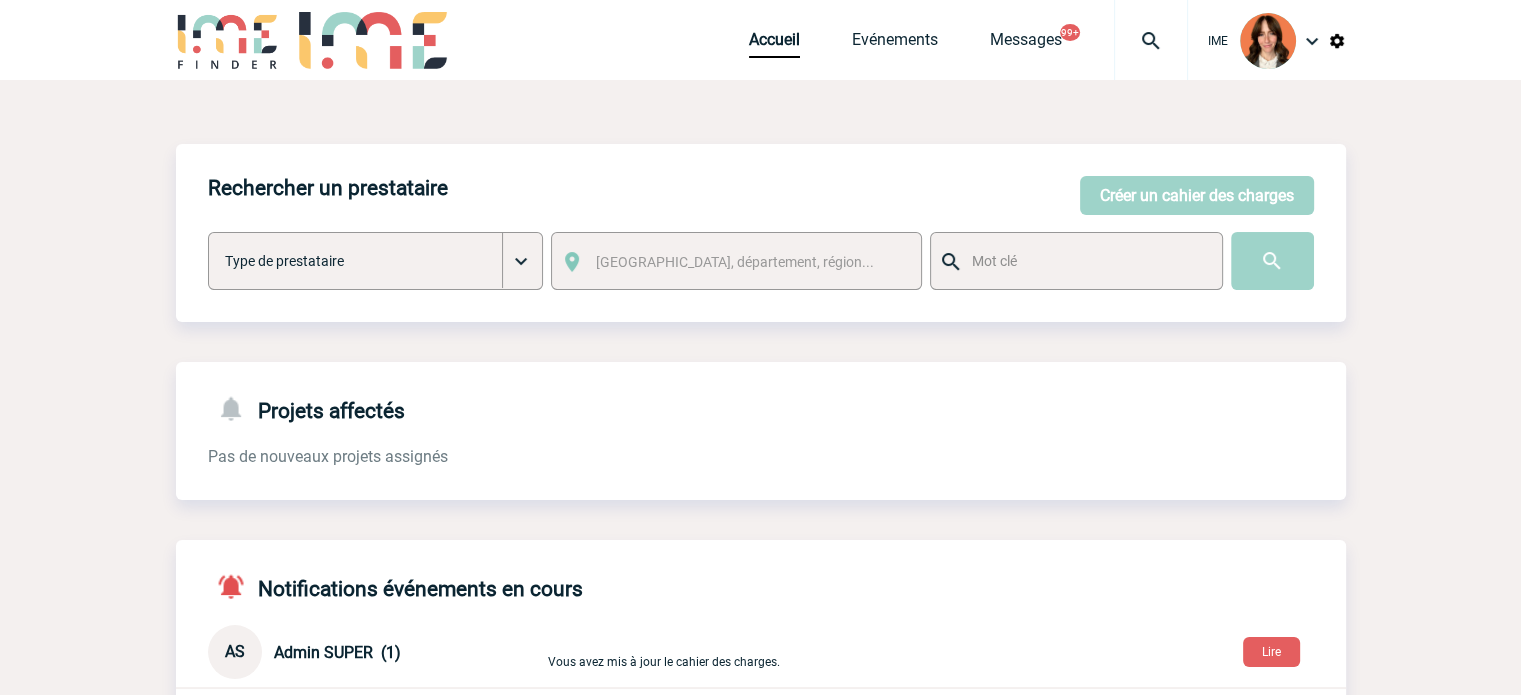 click at bounding box center (1151, 41) 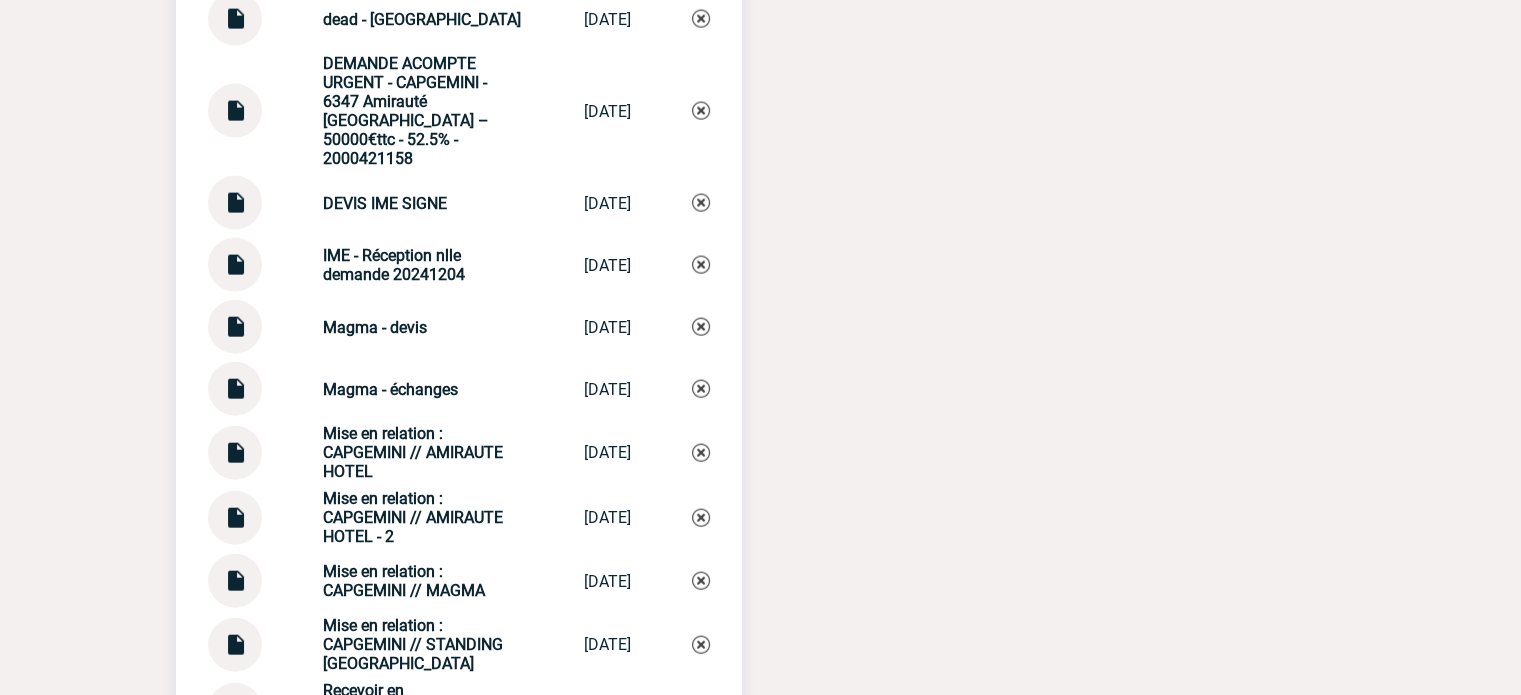 scroll, scrollTop: 4700, scrollLeft: 0, axis: vertical 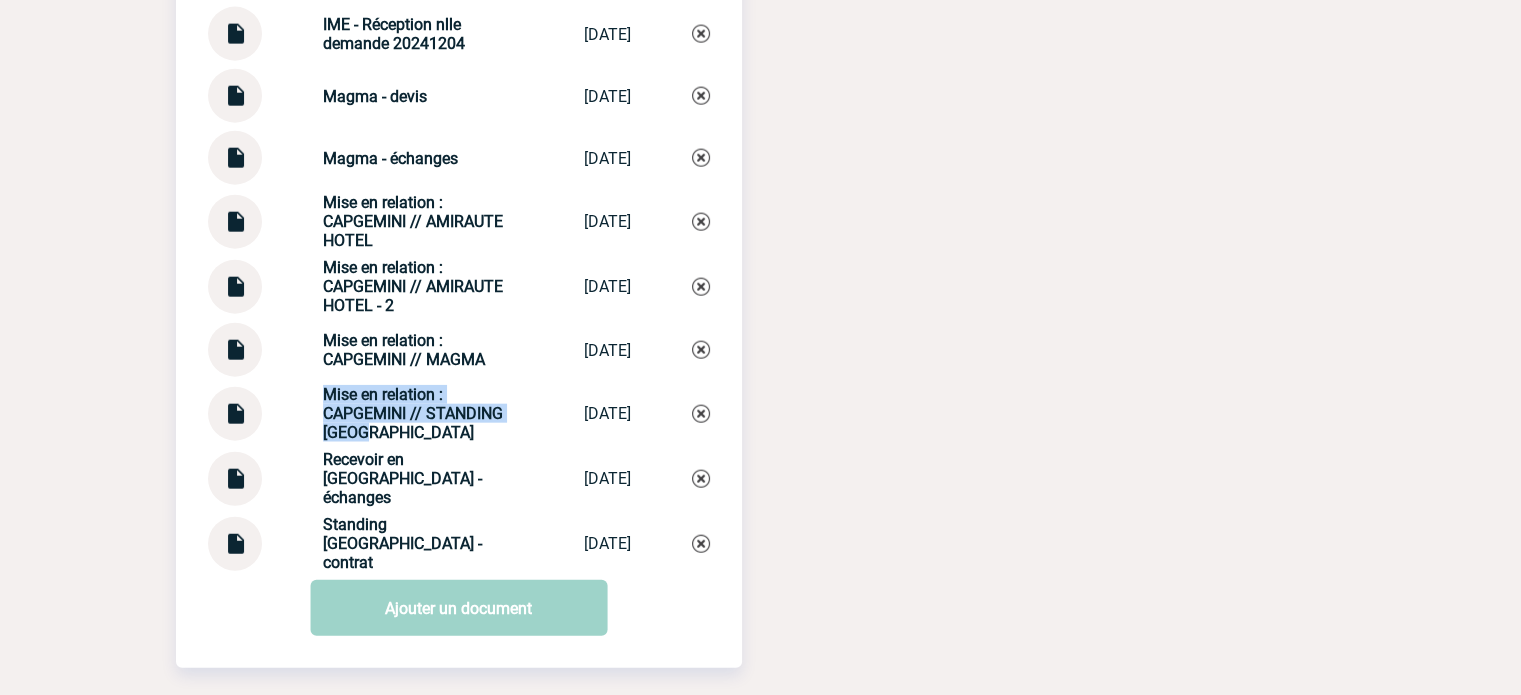 drag, startPoint x: 315, startPoint y: 389, endPoint x: 372, endPoint y: 425, distance: 67.41662 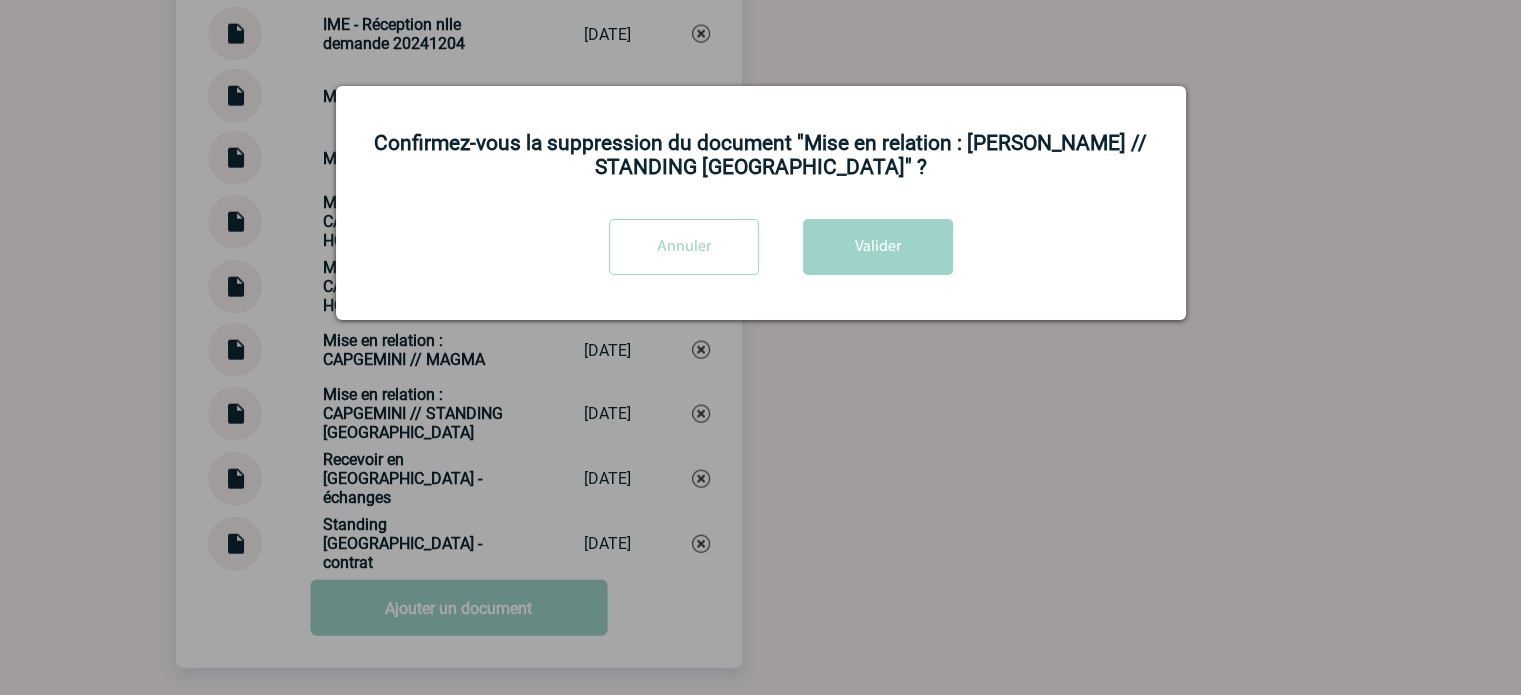 click on "Confirmez-vous la suppression du document  "Mise en relation : CAPGEMINI // STANDING PARIS" ?
Annuler
Valider" at bounding box center [761, 203] 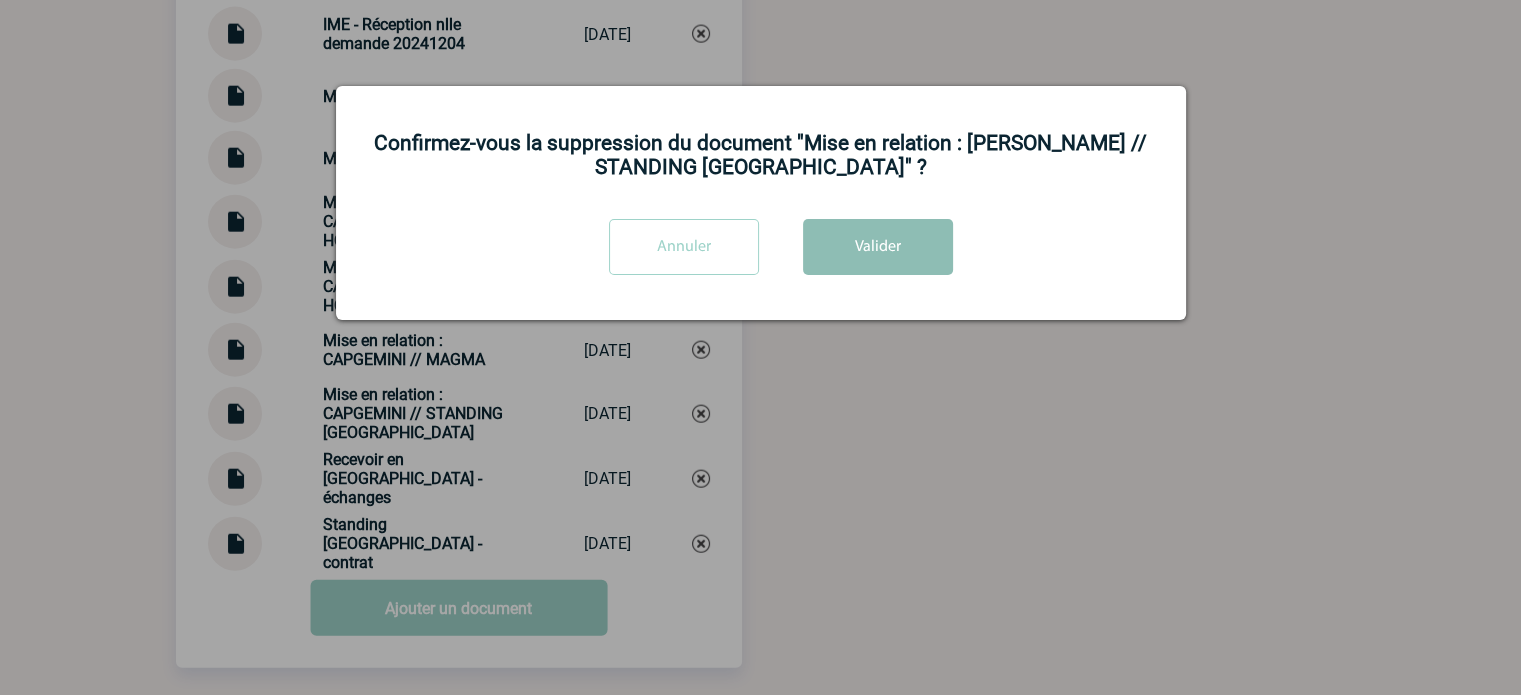 click on "Valider" at bounding box center [878, 247] 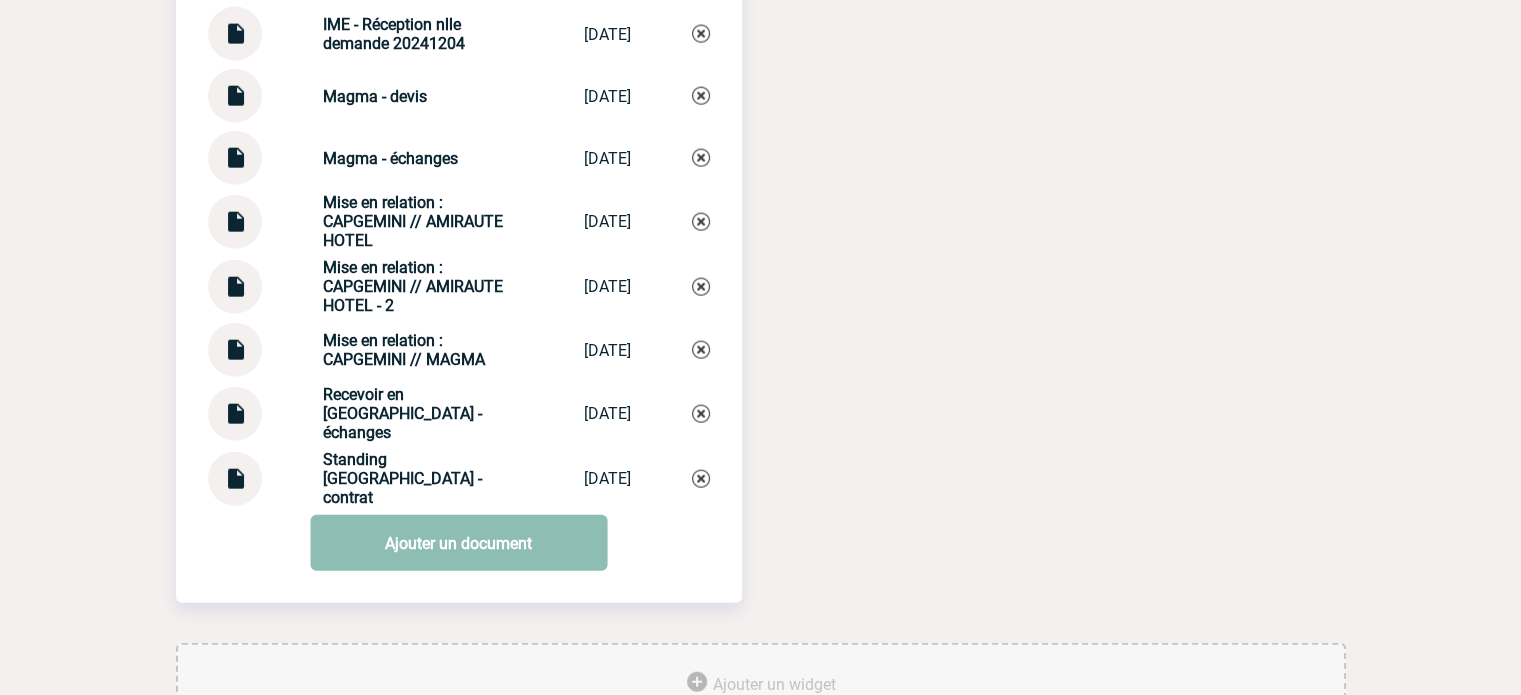 click on "Ajouter un document" at bounding box center [458, 543] 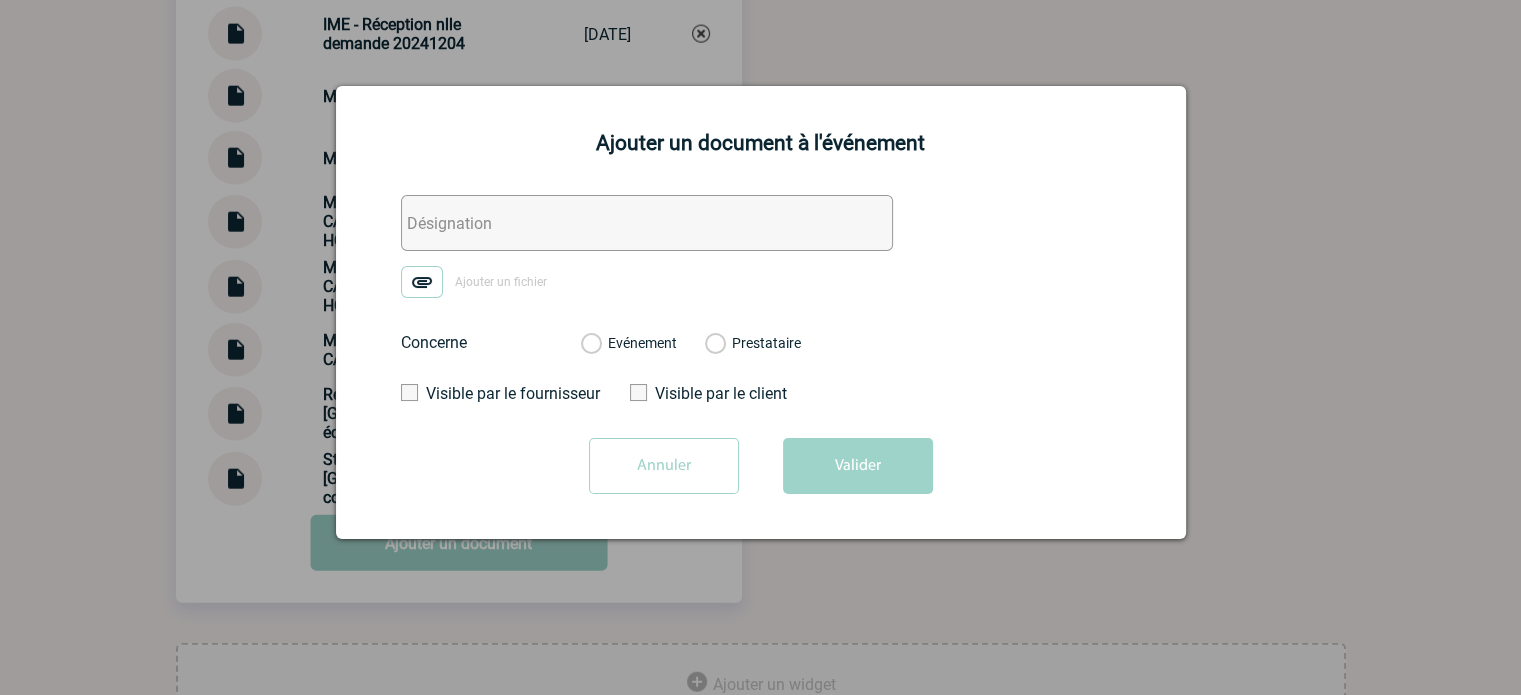 click at bounding box center (647, 223) 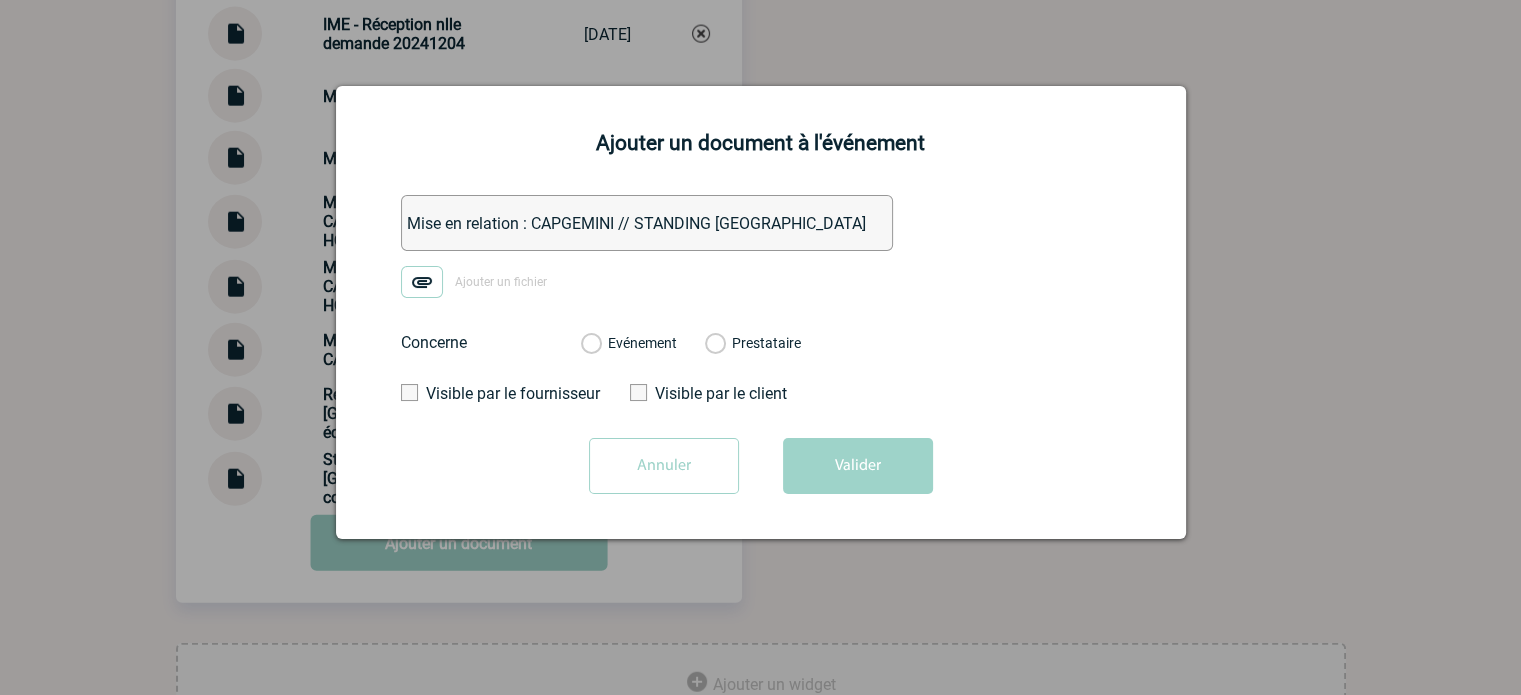 type on "Mise en relation : CAPGEMINI // STANDING PARIS" 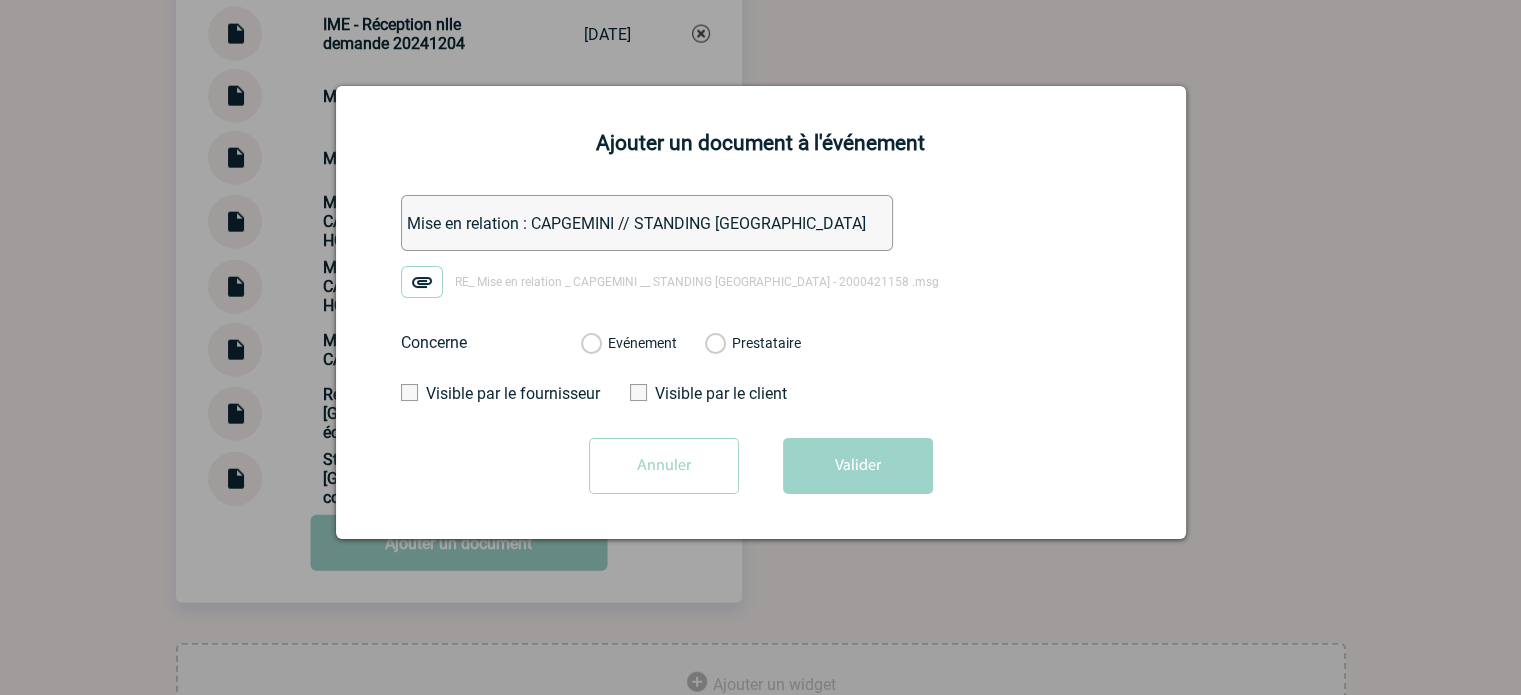 click on "Evénement
Prestataire
2100069180 - Amirauté Hôtel Deauville" at bounding box center [691, 343] 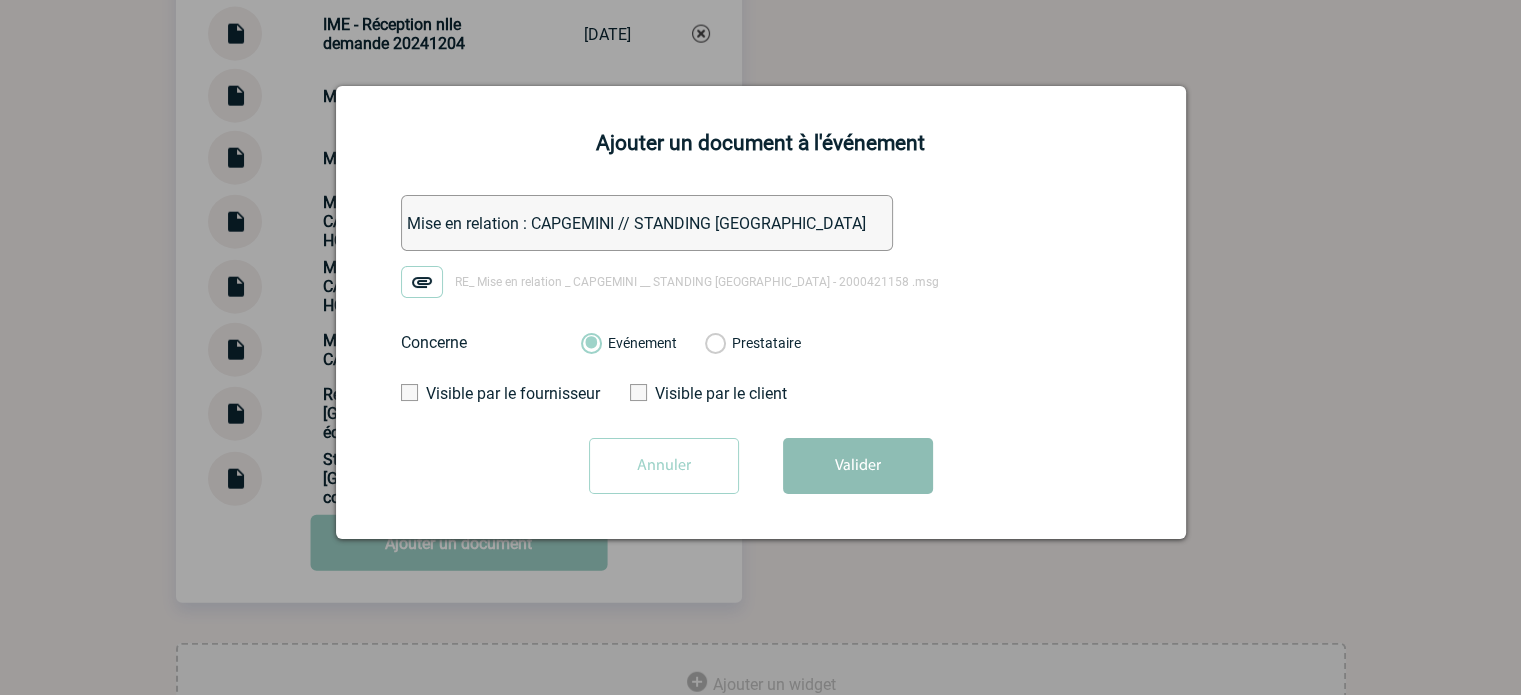 click on "Valider" at bounding box center (858, 466) 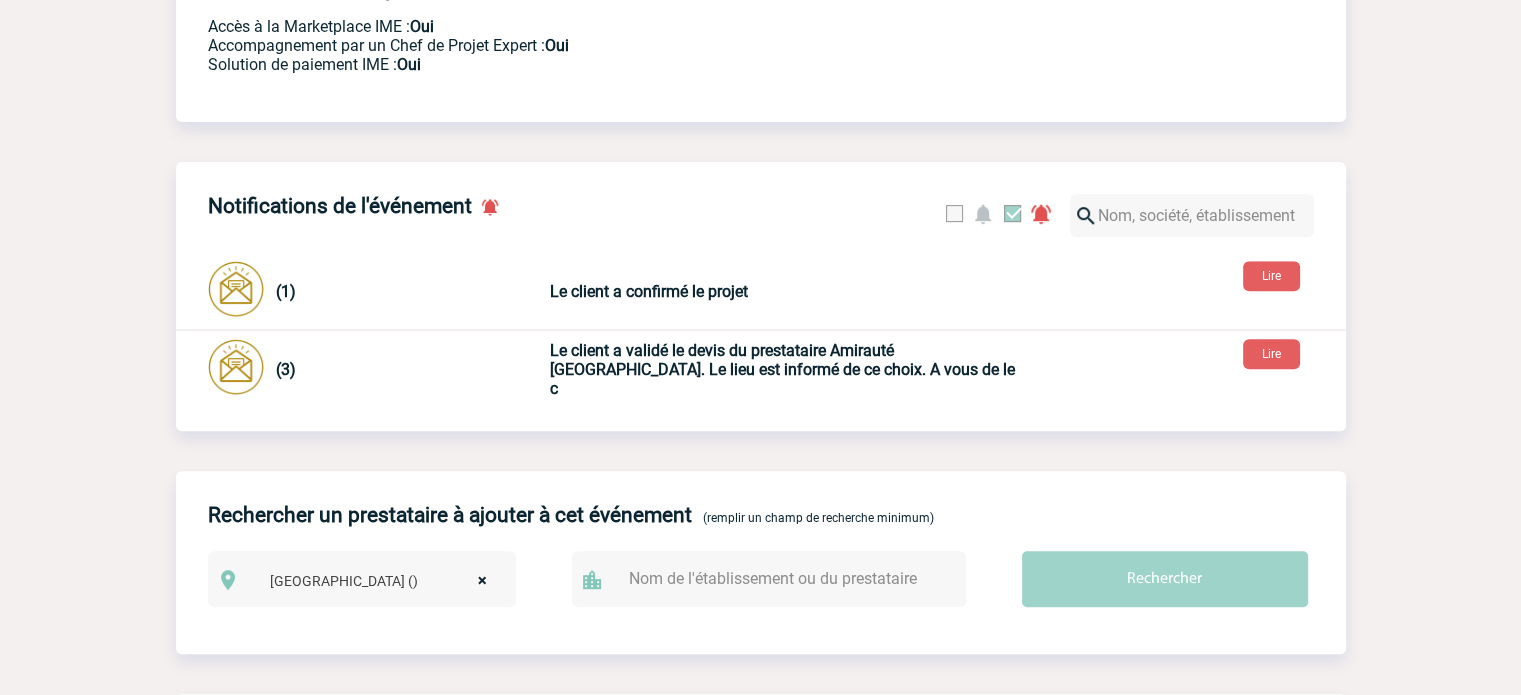 scroll, scrollTop: 0, scrollLeft: 0, axis: both 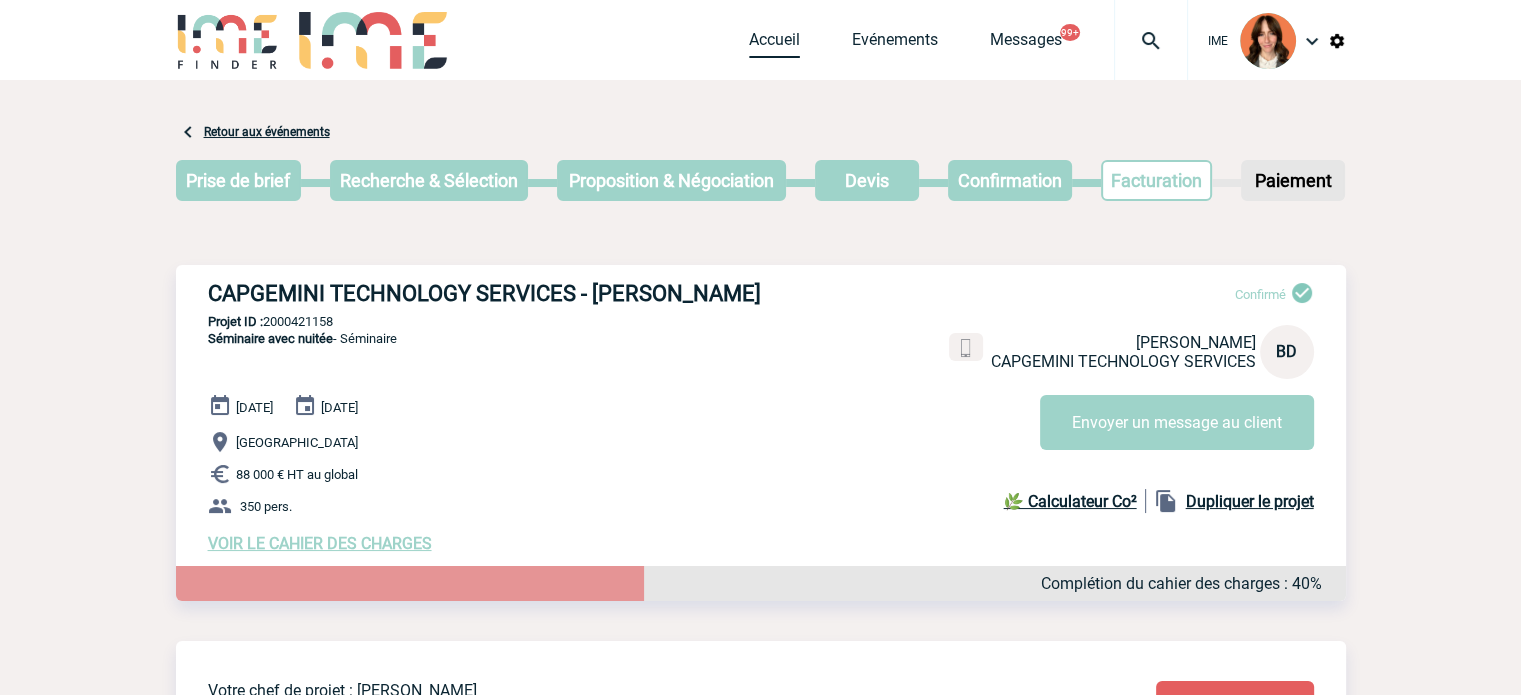 click on "Accueil" at bounding box center (774, 44) 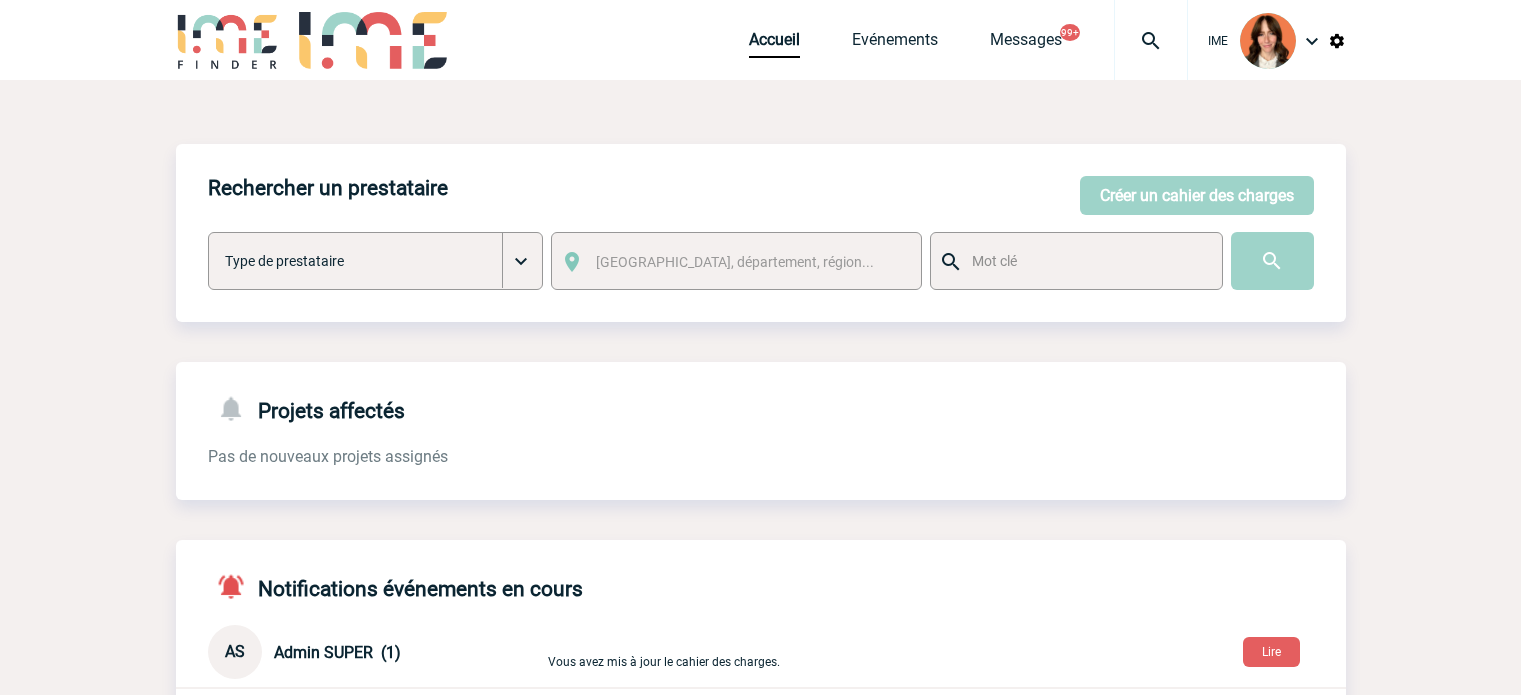 scroll, scrollTop: 0, scrollLeft: 0, axis: both 